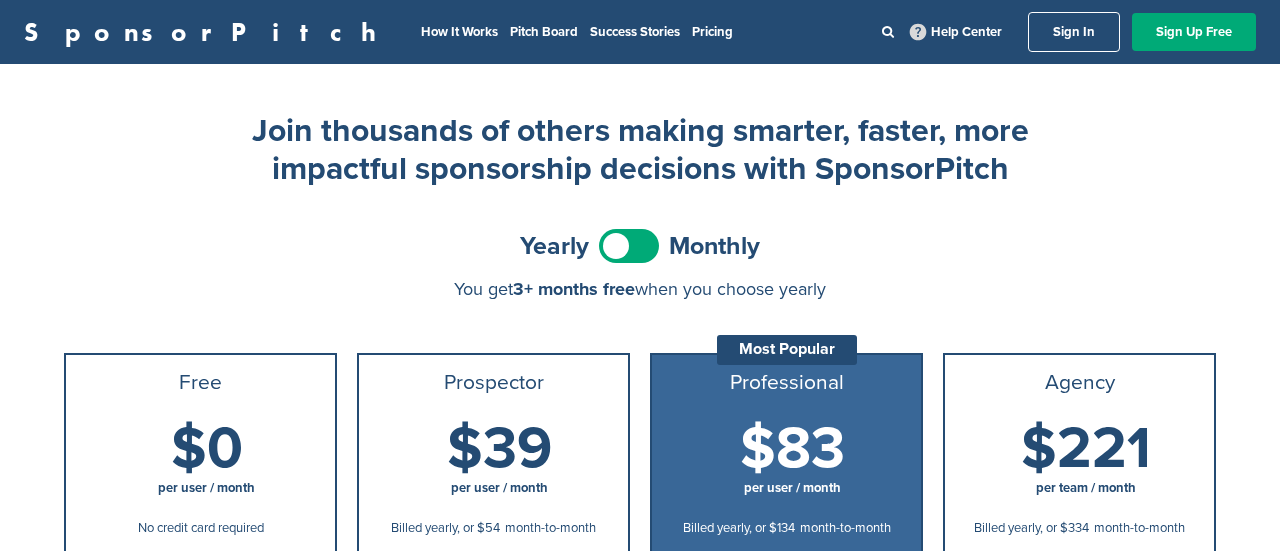 scroll, scrollTop: 0, scrollLeft: 0, axis: both 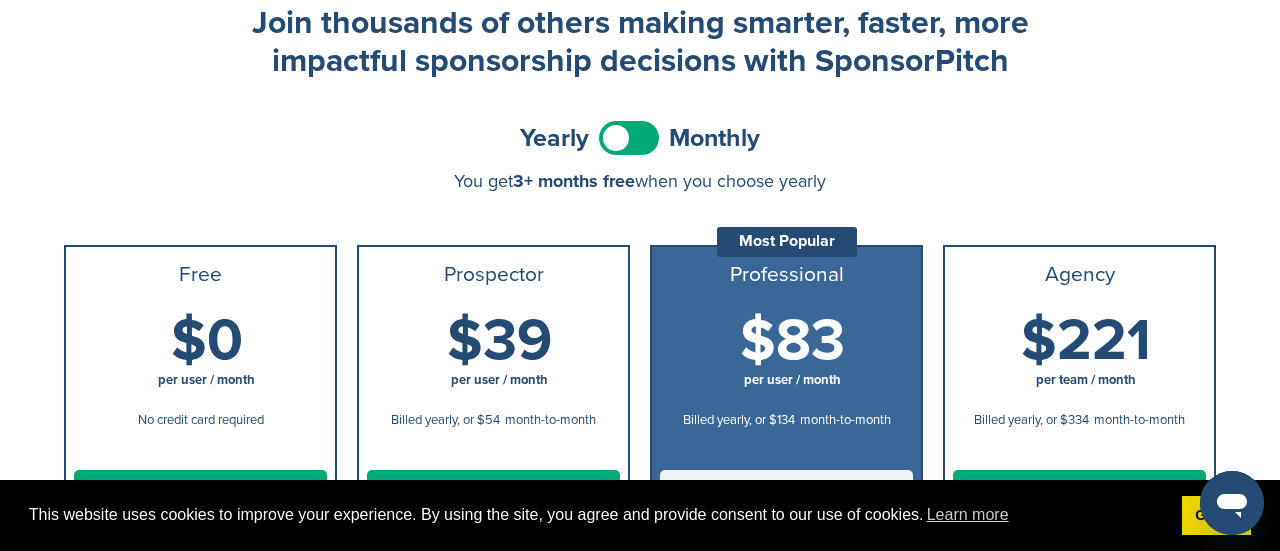 click on "Yearly
Monthly" at bounding box center (640, 138) 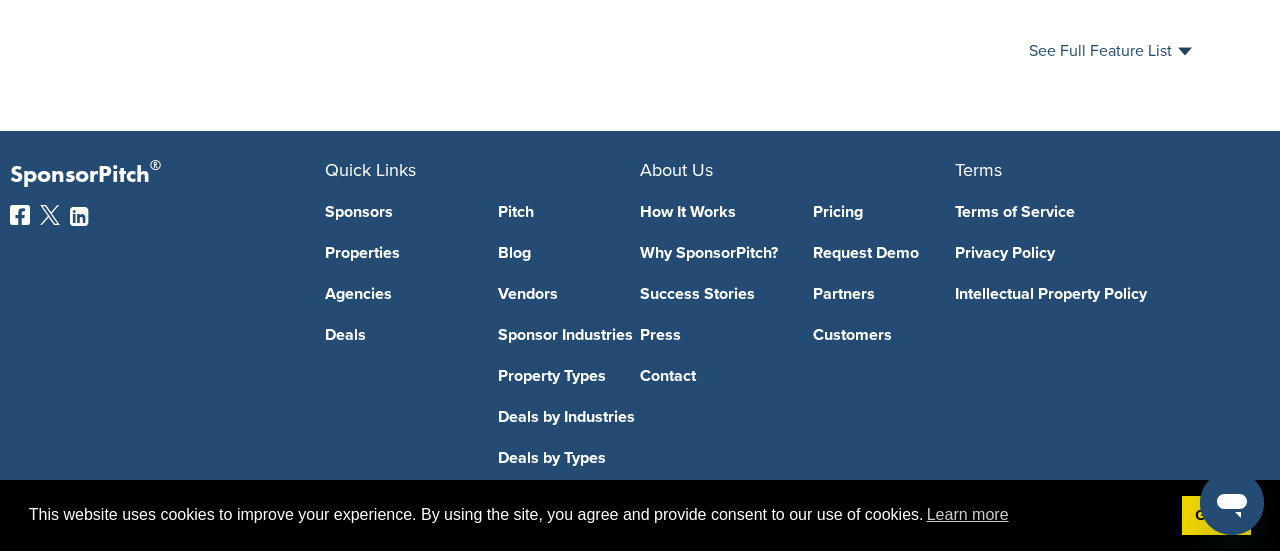 scroll, scrollTop: 1502, scrollLeft: 0, axis: vertical 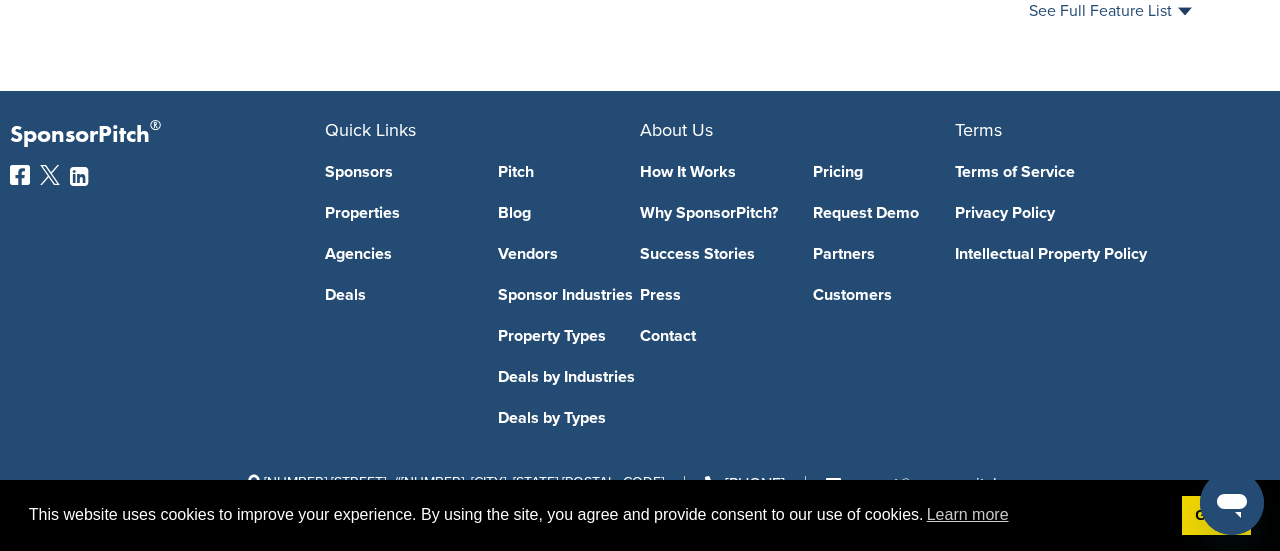 click on "How It Works" at bounding box center (711, 172) 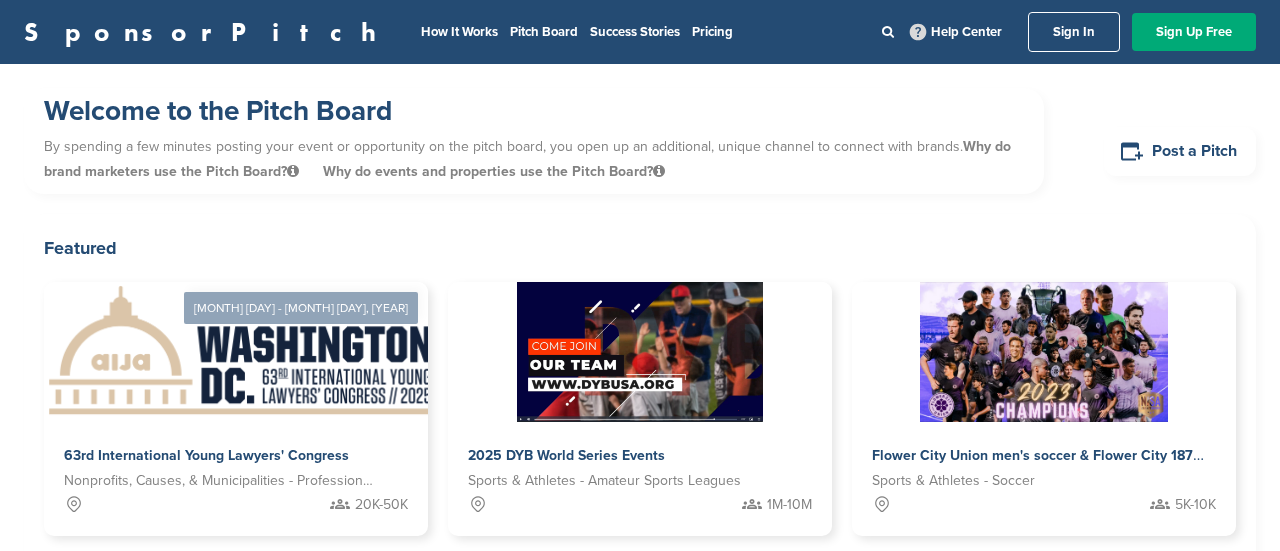 scroll, scrollTop: 0, scrollLeft: 0, axis: both 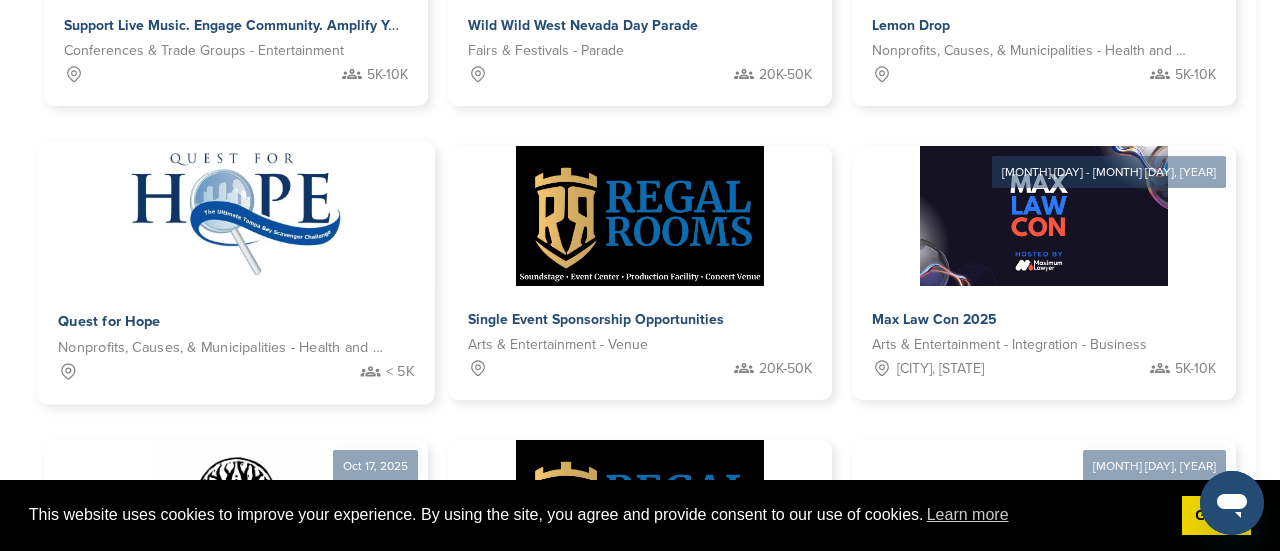 click on "Quest for Hope" at bounding box center [236, 322] 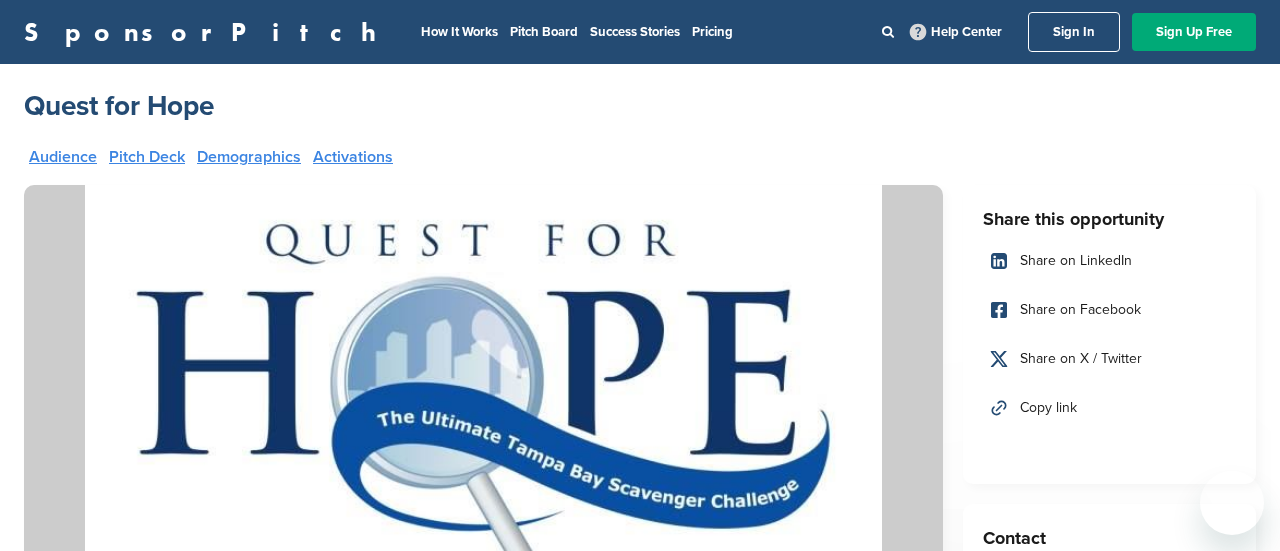 scroll, scrollTop: 0, scrollLeft: 0, axis: both 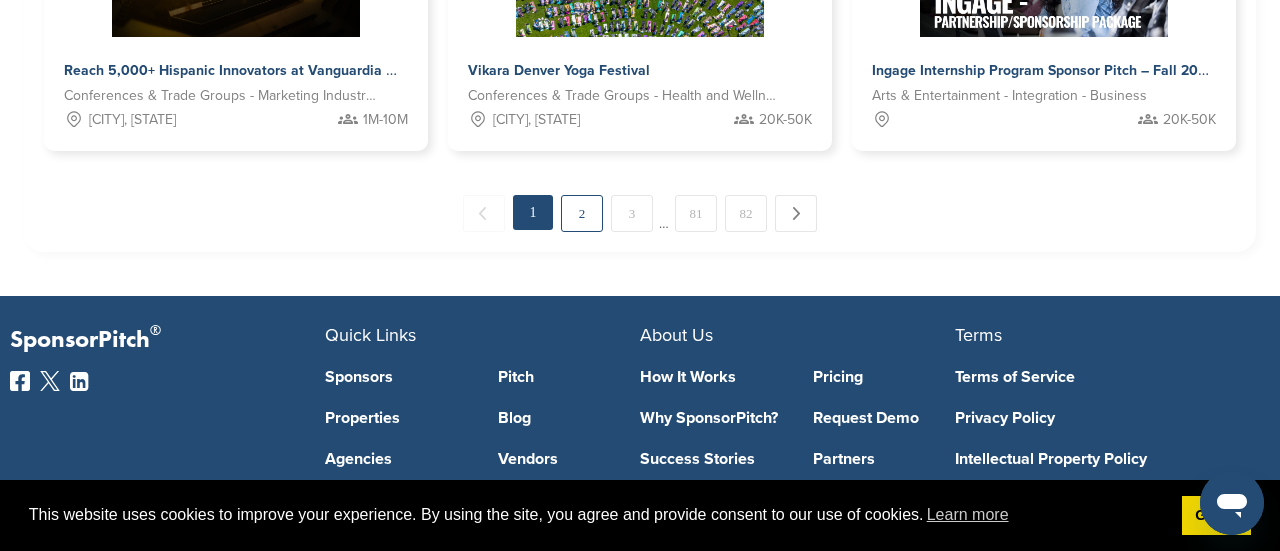 click on "2" at bounding box center [582, 213] 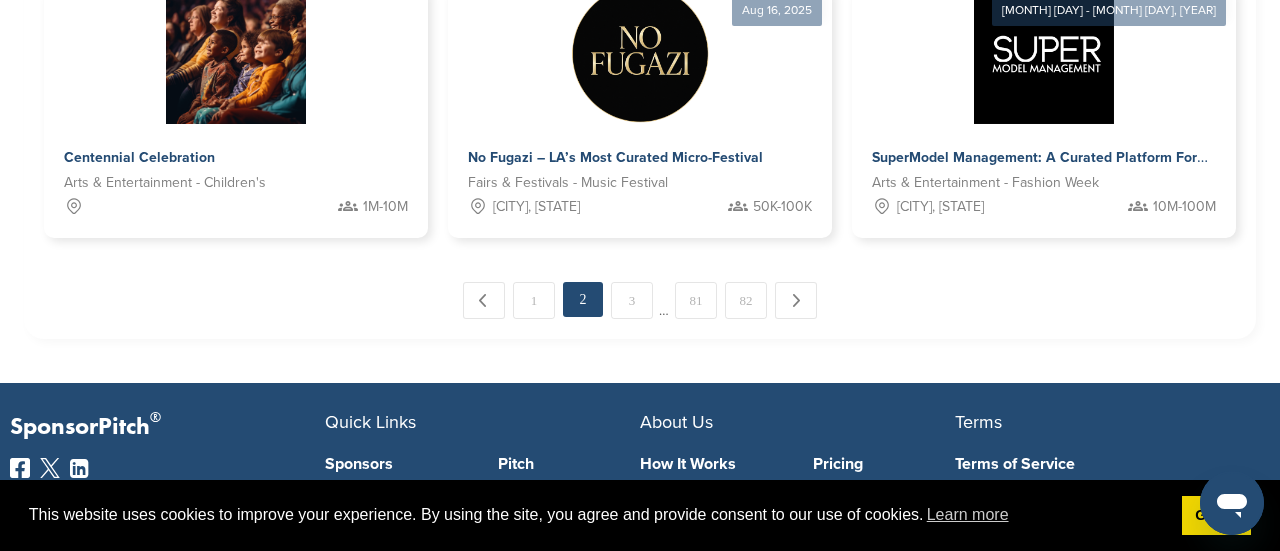 scroll, scrollTop: 1643, scrollLeft: 0, axis: vertical 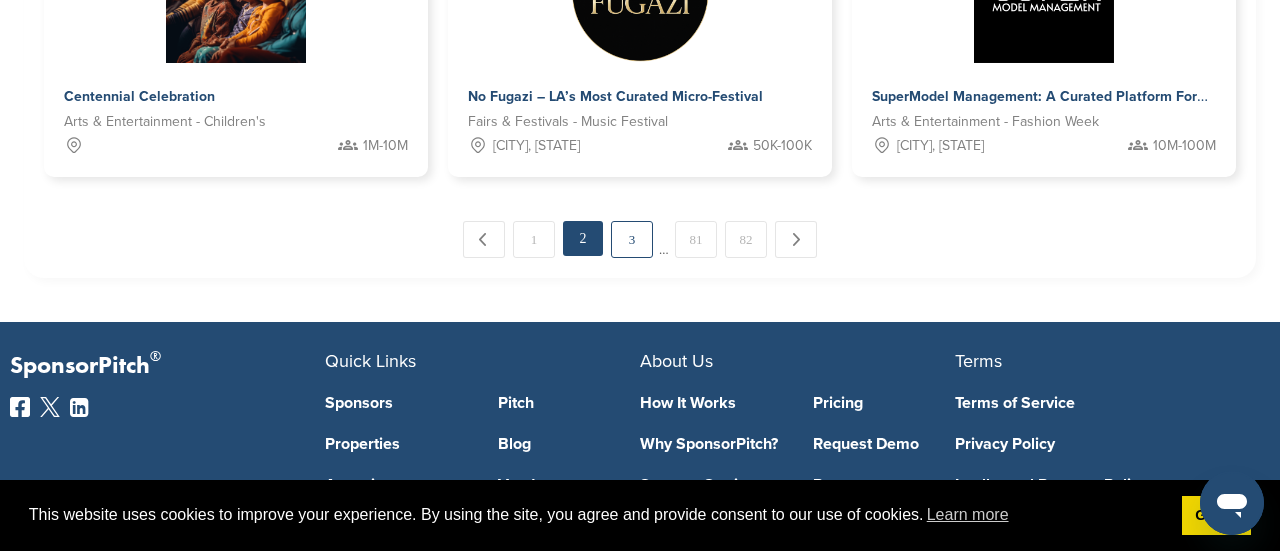 click on "3" at bounding box center [632, 239] 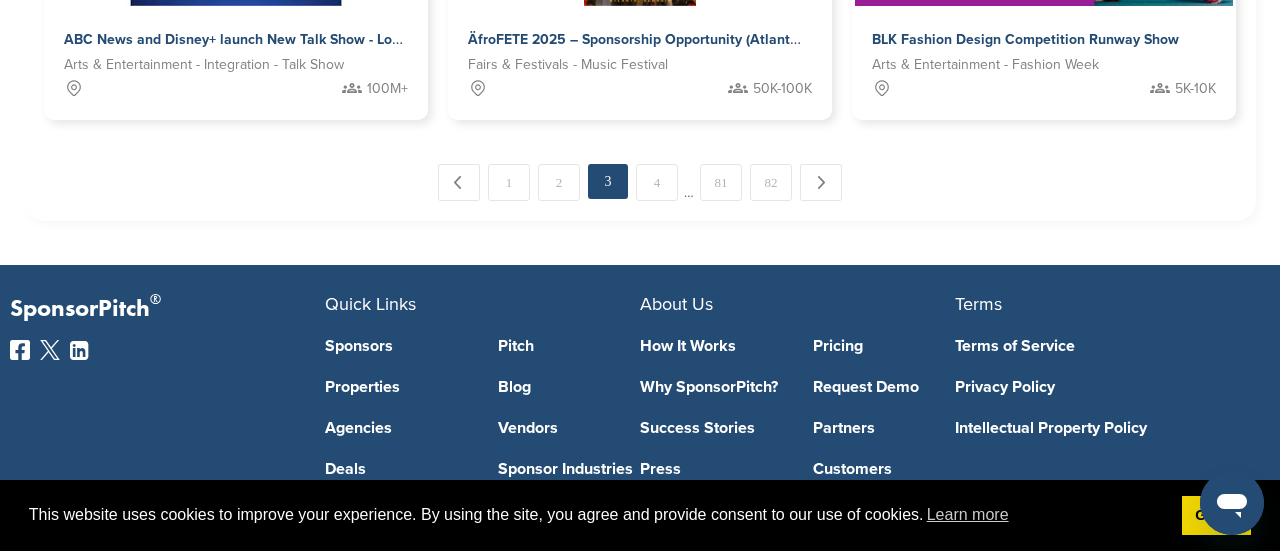 scroll, scrollTop: 1712, scrollLeft: 0, axis: vertical 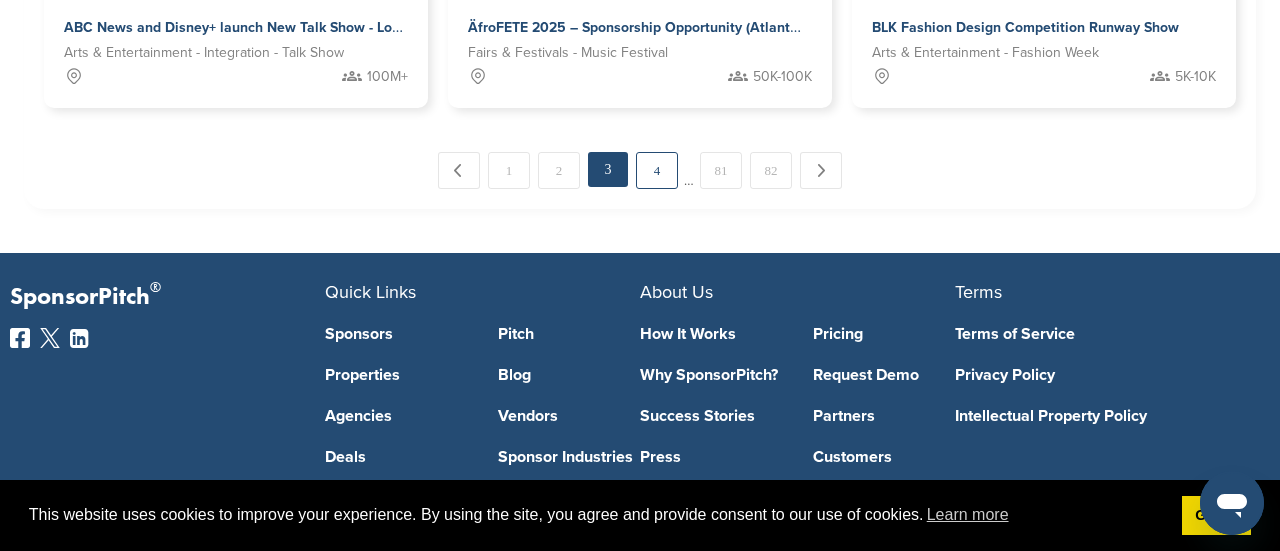 click on "4" at bounding box center (657, 170) 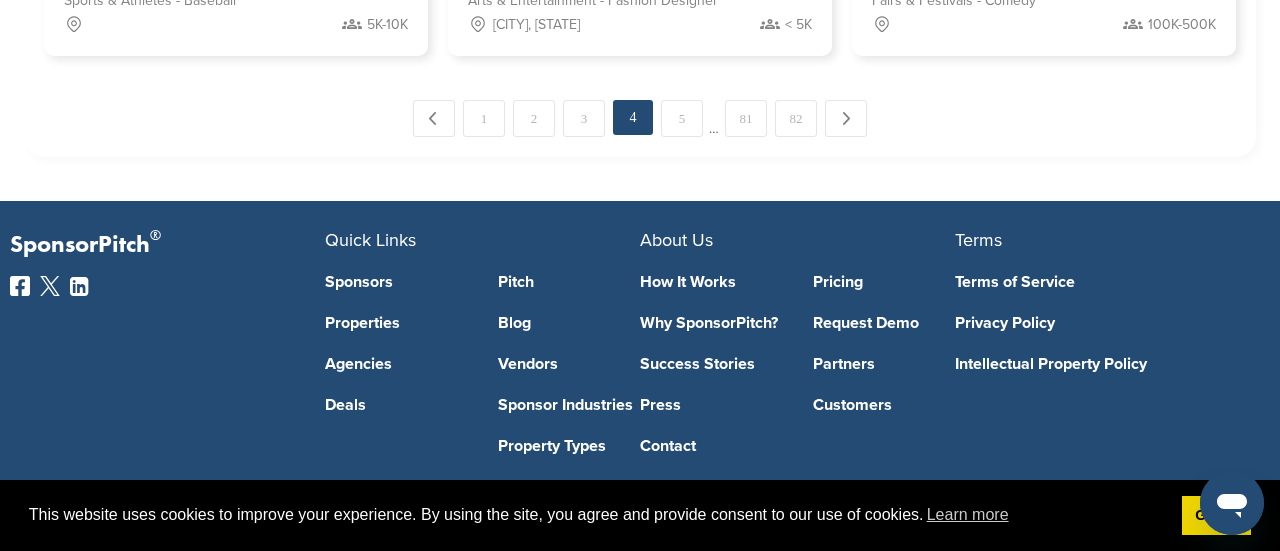 scroll, scrollTop: 1768, scrollLeft: 0, axis: vertical 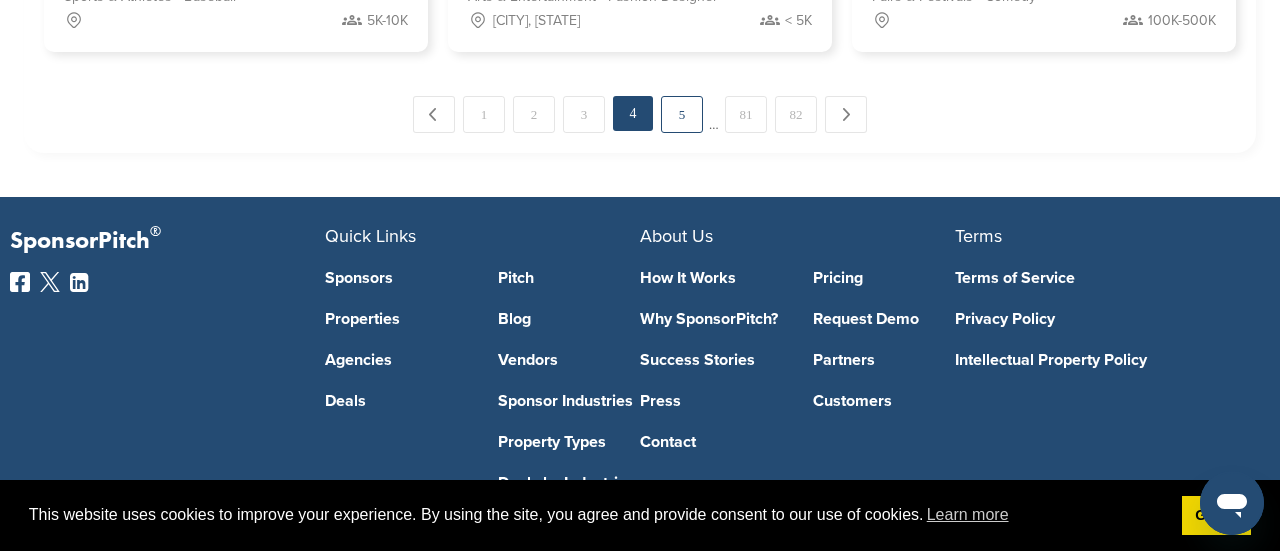 click on "5" at bounding box center [682, 114] 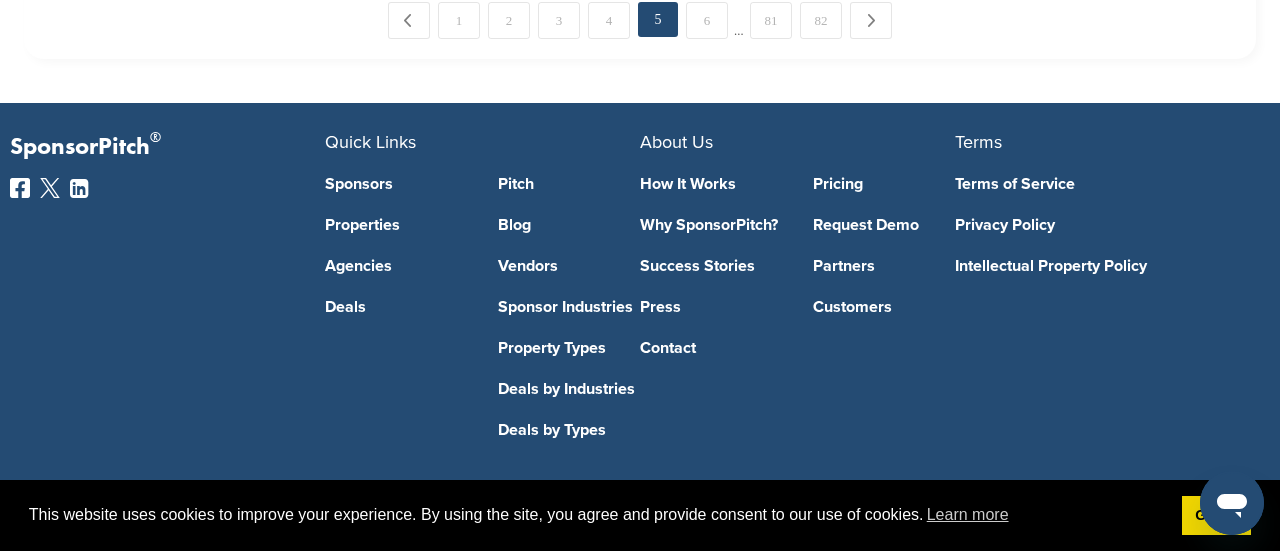 scroll, scrollTop: 1872, scrollLeft: 0, axis: vertical 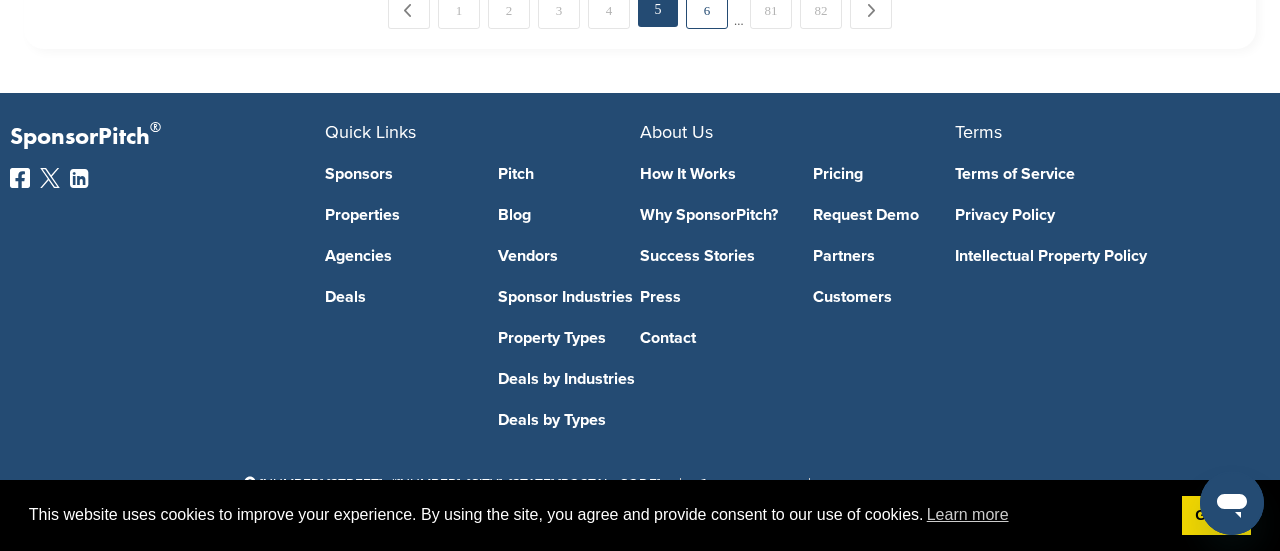 click on "6" at bounding box center (707, 10) 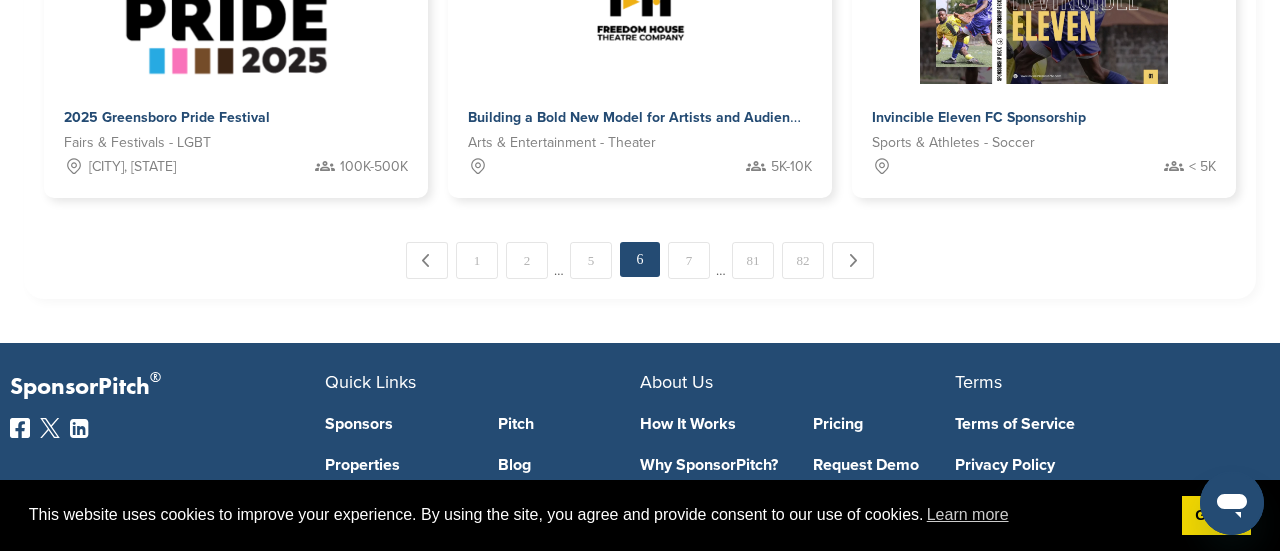 scroll, scrollTop: 1629, scrollLeft: 0, axis: vertical 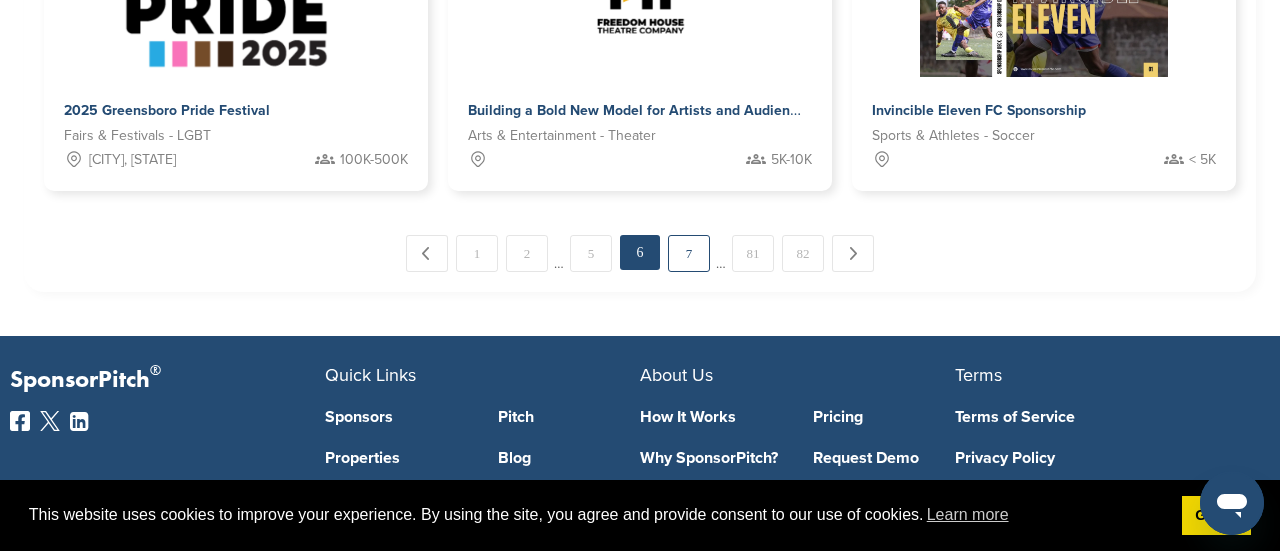 click on "7" at bounding box center (689, 253) 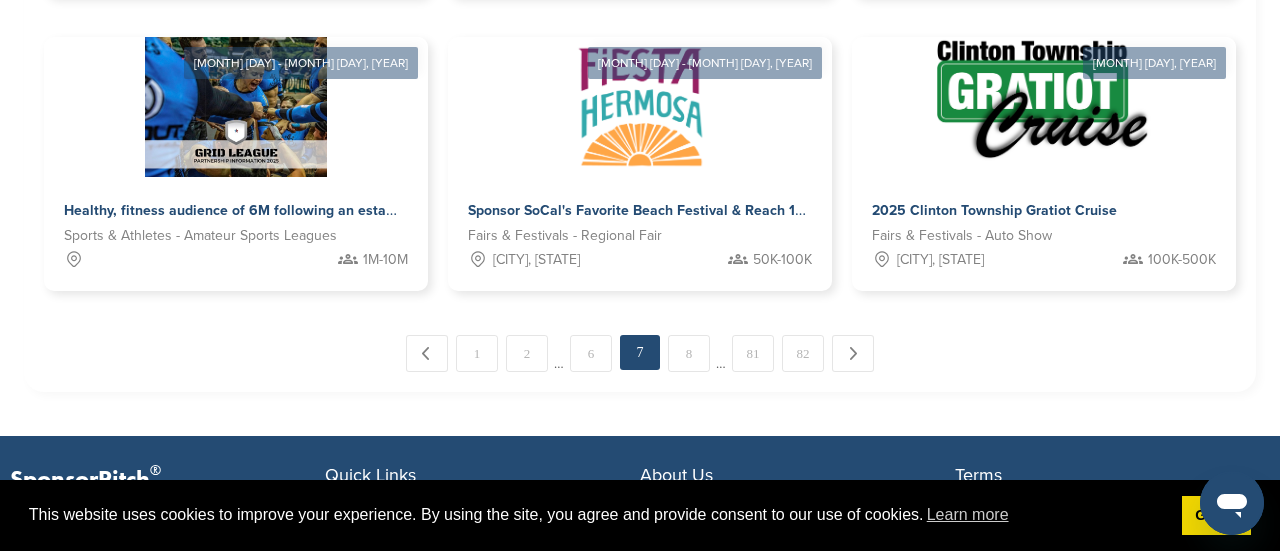 scroll, scrollTop: 1554, scrollLeft: 0, axis: vertical 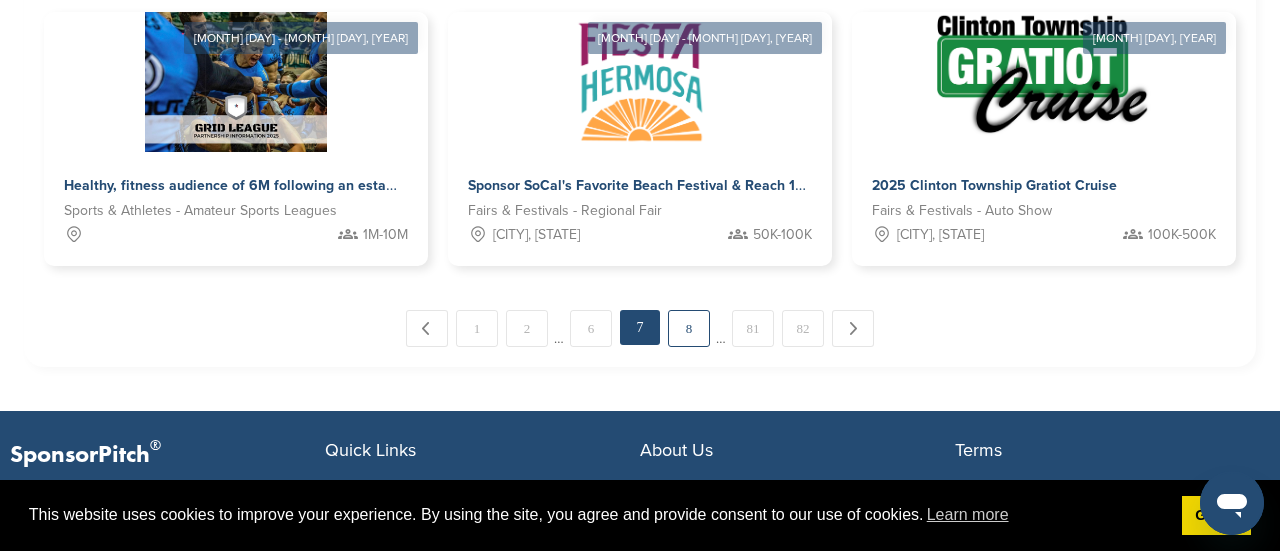 click on "8" at bounding box center [689, 328] 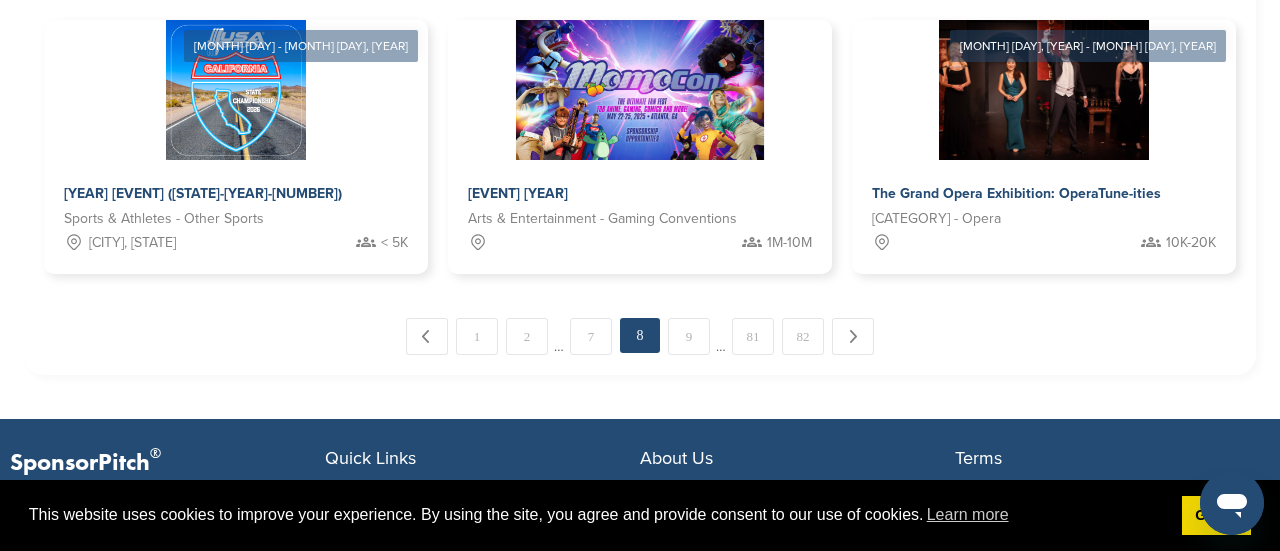 scroll, scrollTop: 0, scrollLeft: 0, axis: both 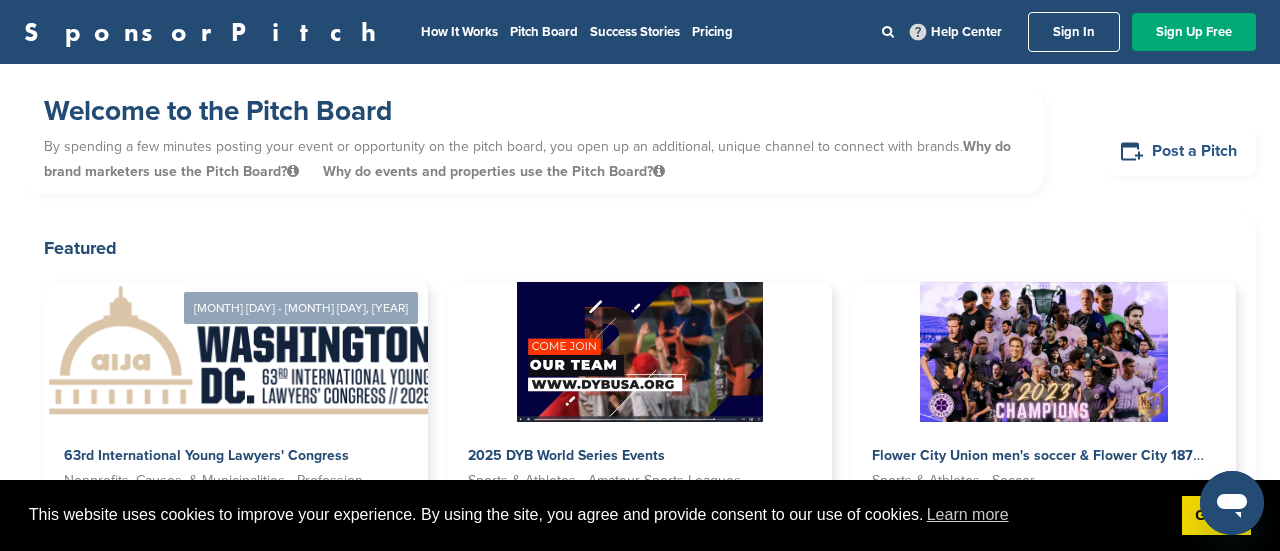 click on "Post a Pitch" at bounding box center [1180, 151] 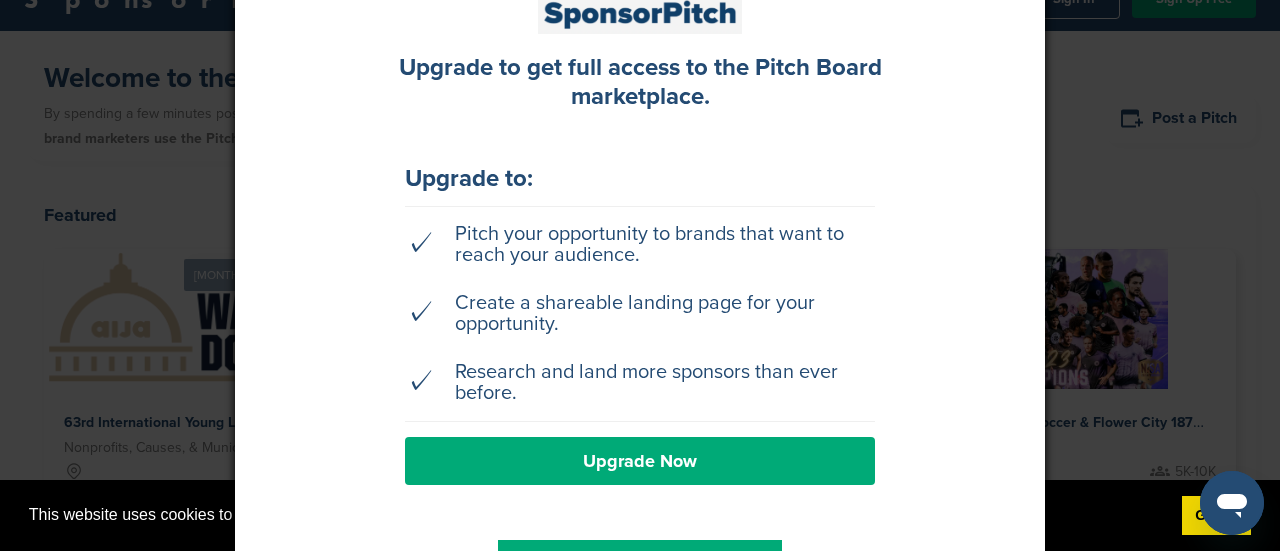 scroll, scrollTop: 31, scrollLeft: 0, axis: vertical 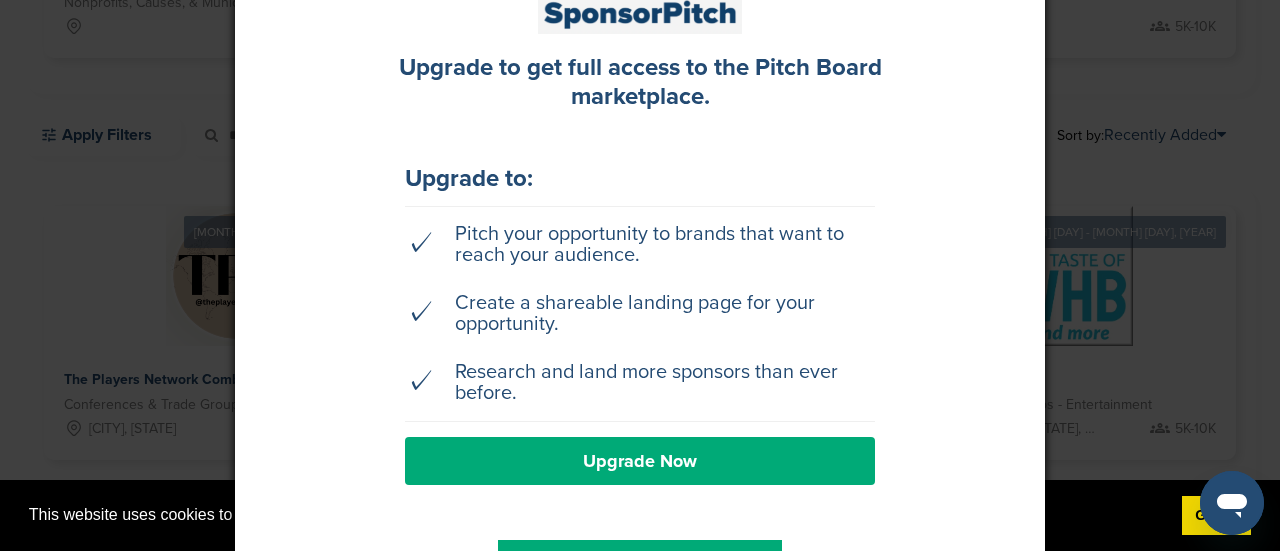 click on "Upgrade to get full access to the Pitch Board marketplace.
Upgrade to:
✓
Pitch your opportunity to brands that want to reach your audience.
✓
Create a shareable landing page for your opportunity.
✓
Research and land more sponsors than ever before.
Upgrade Now
Already upgraded? Log in →" at bounding box center (640, 291) 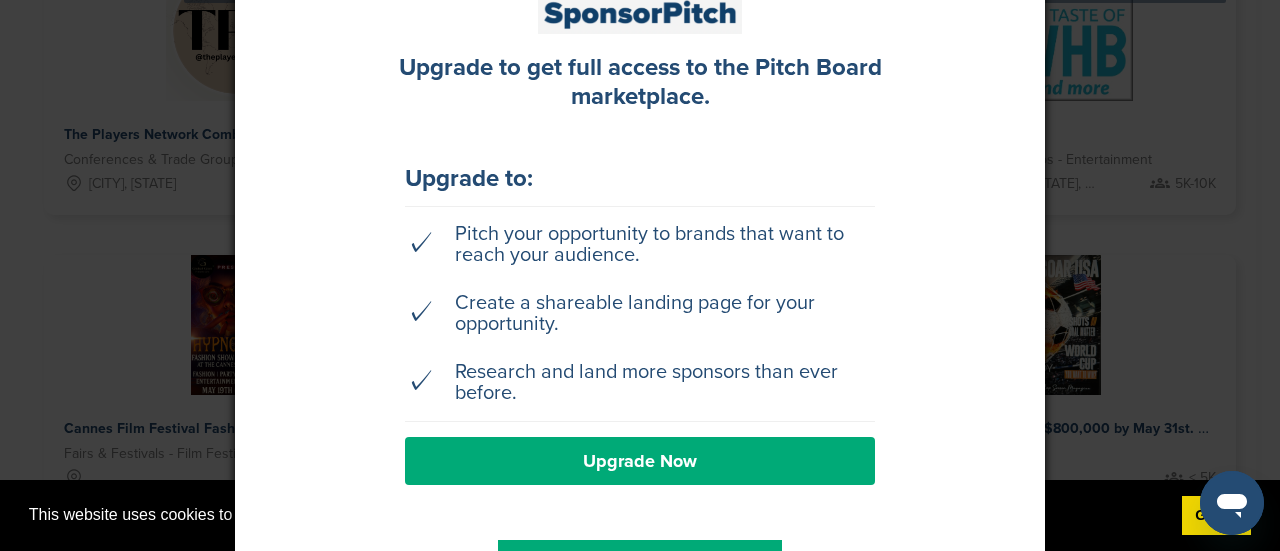 scroll, scrollTop: 725, scrollLeft: 0, axis: vertical 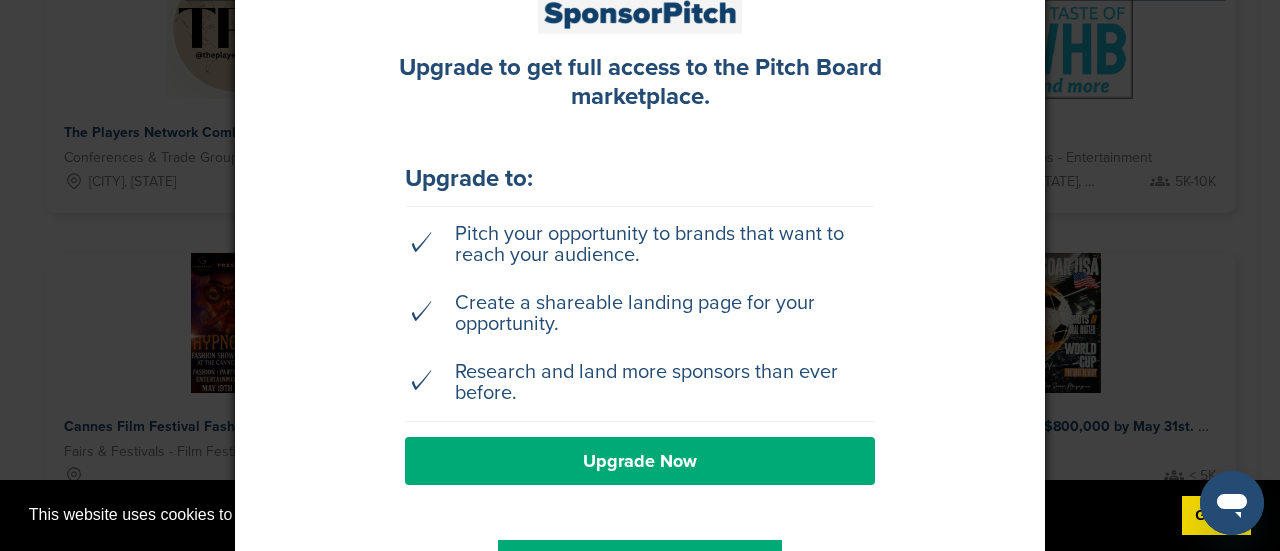 click at bounding box center (640, 275) 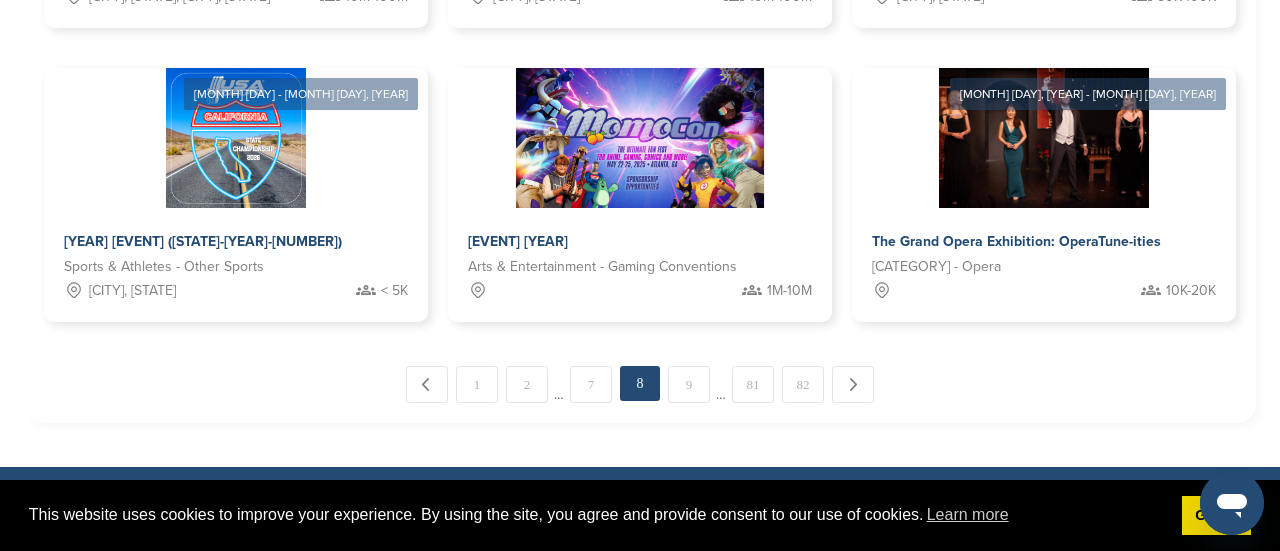 scroll, scrollTop: 1872, scrollLeft: 0, axis: vertical 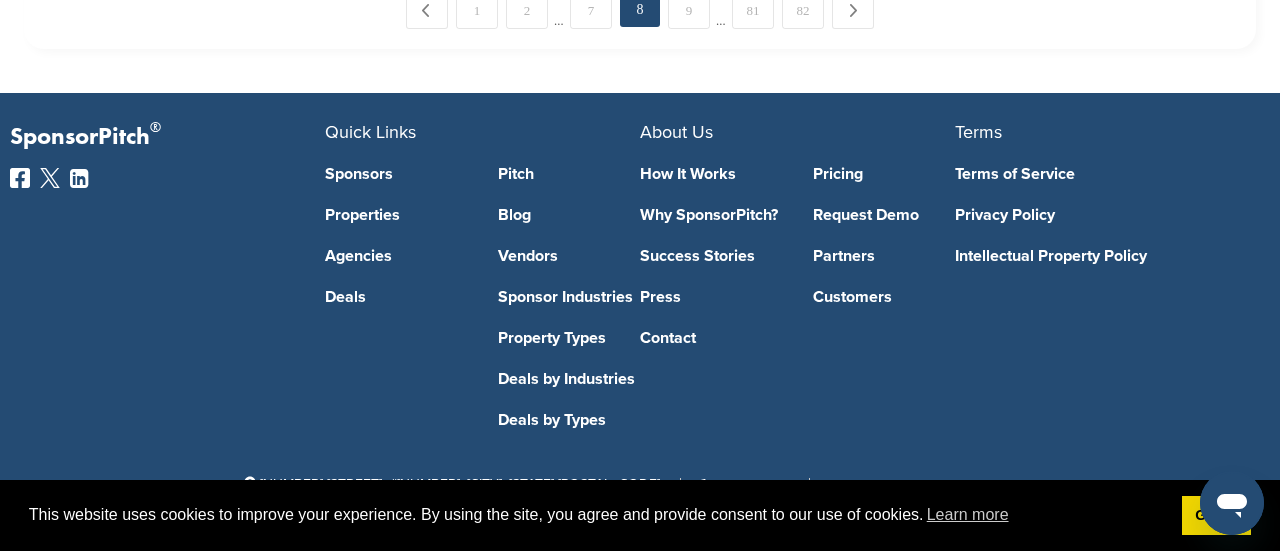 click on "Success Stories" at bounding box center (711, 256) 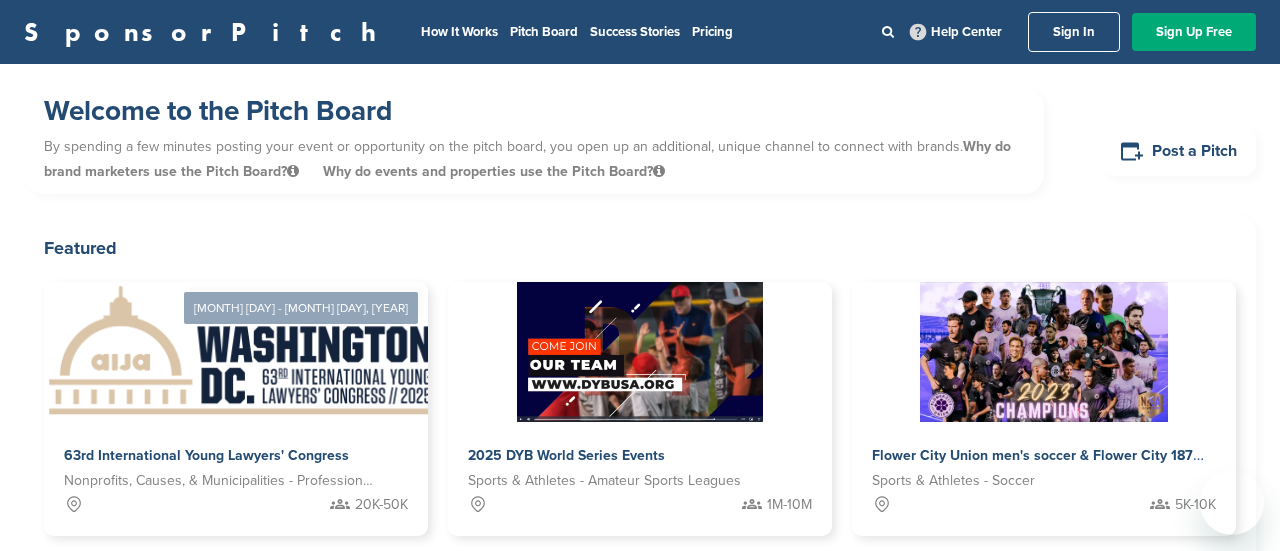 scroll, scrollTop: 1872, scrollLeft: 0, axis: vertical 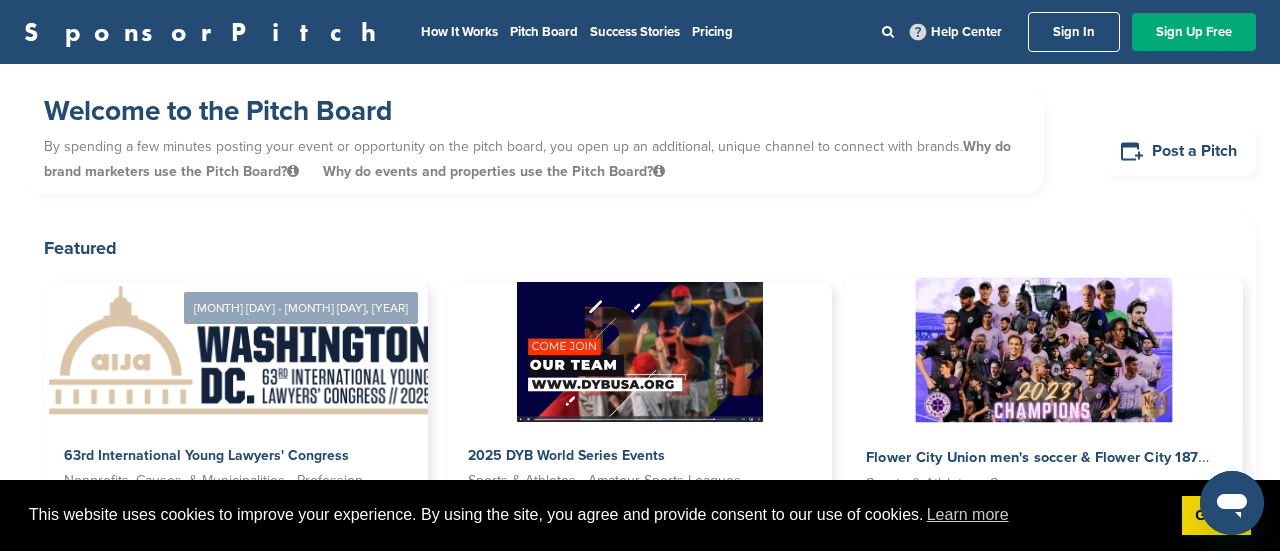 click at bounding box center [1043, 350] 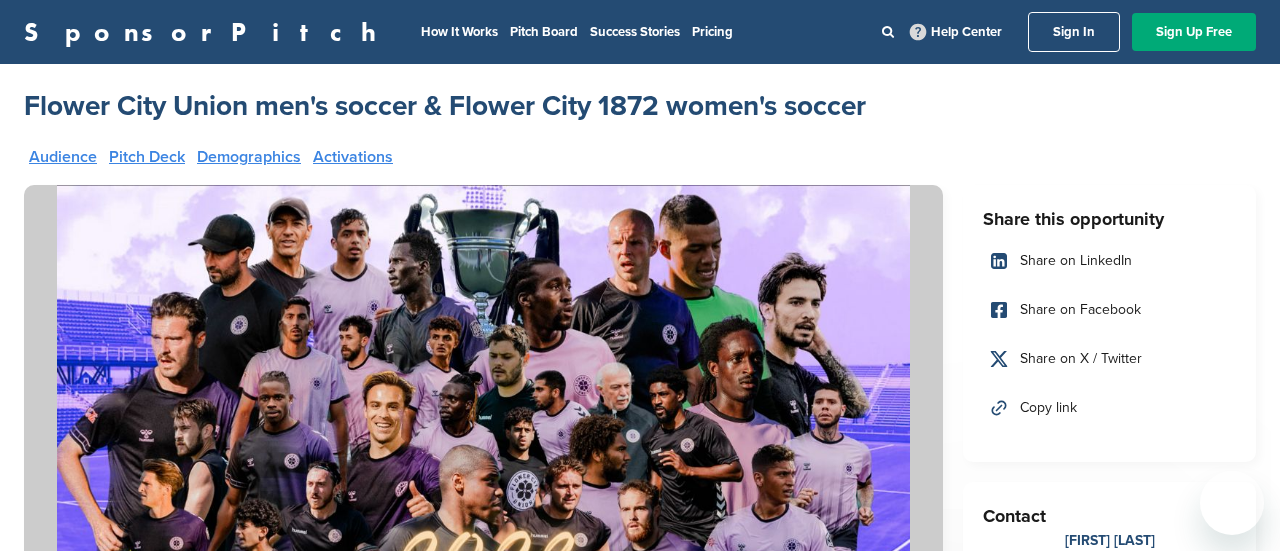 scroll, scrollTop: 0, scrollLeft: 0, axis: both 